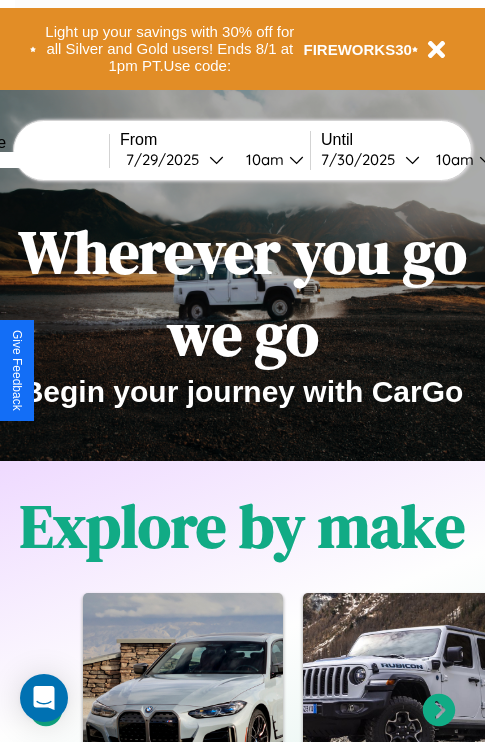 scroll, scrollTop: 0, scrollLeft: 0, axis: both 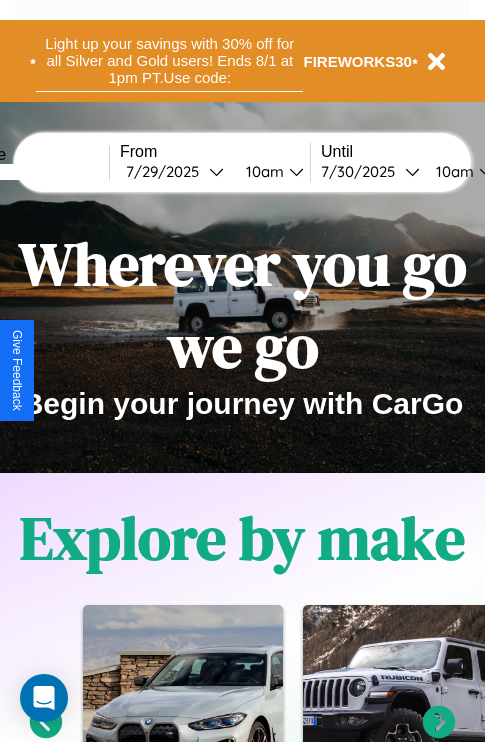 click on "Light up your savings with 30% off for all Silver and Gold users! Ends 8/1 at 1pm PT. Use code:" at bounding box center (169, 61) 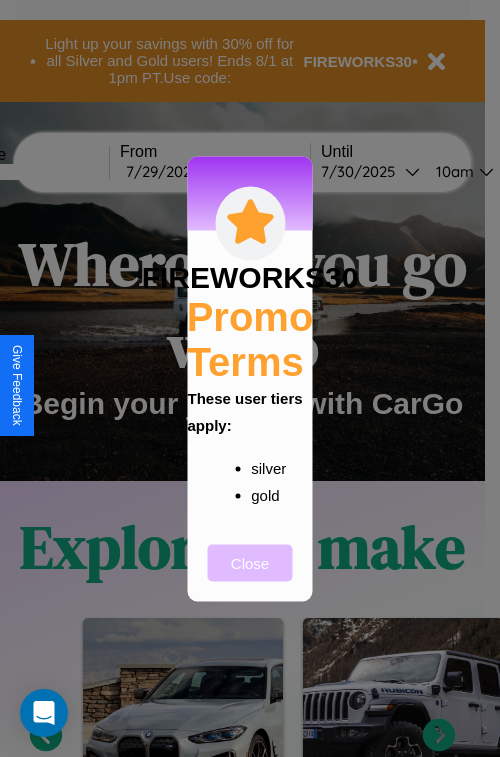 click on "Close" at bounding box center (250, 562) 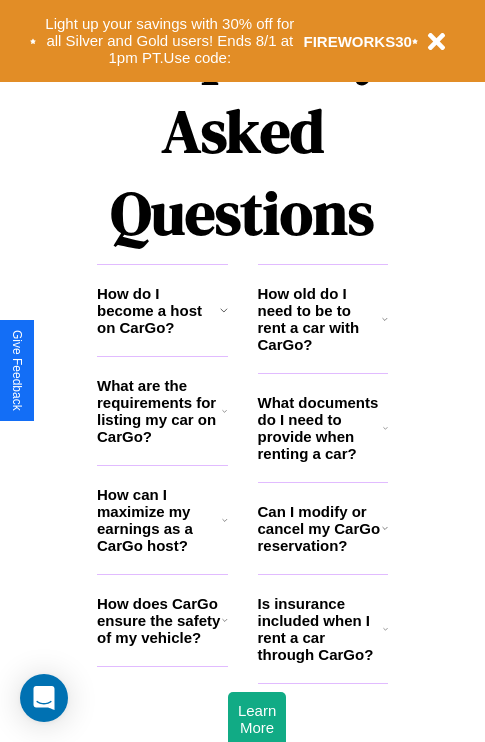 scroll, scrollTop: 2423, scrollLeft: 0, axis: vertical 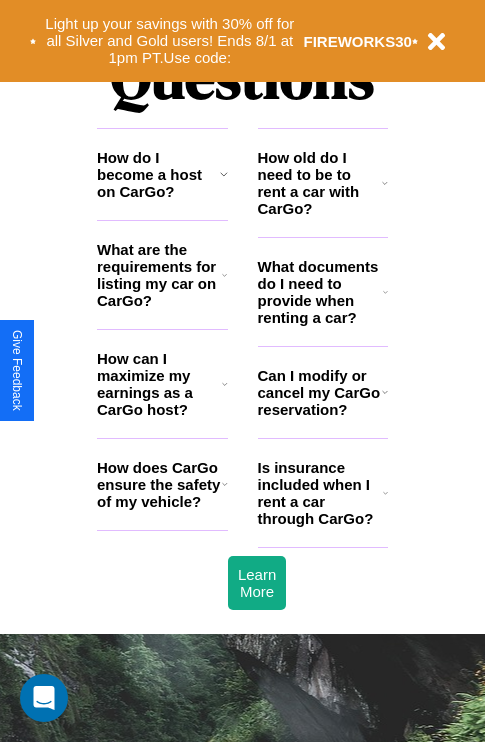click 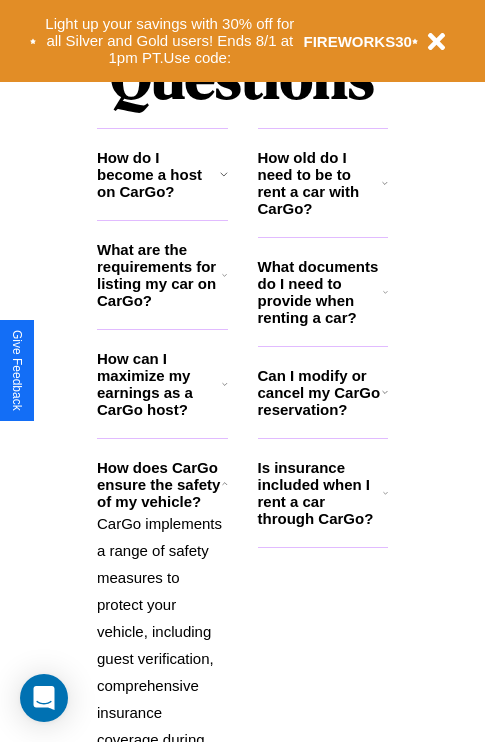 click 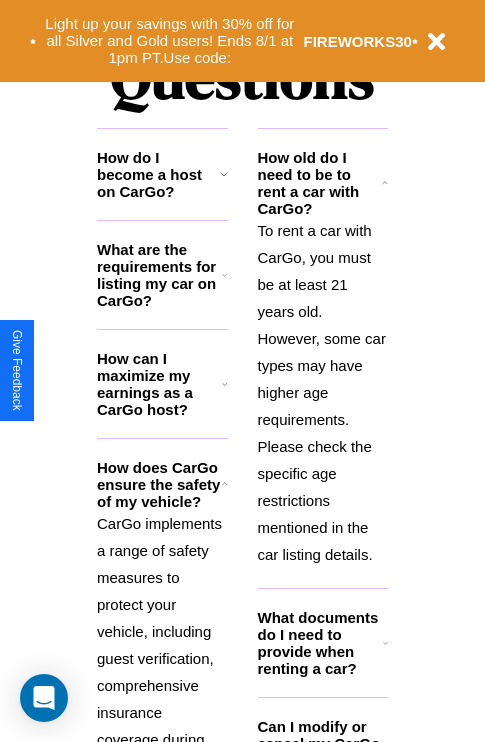 click on "How can I maximize my earnings as a CarGo host?" at bounding box center (159, 384) 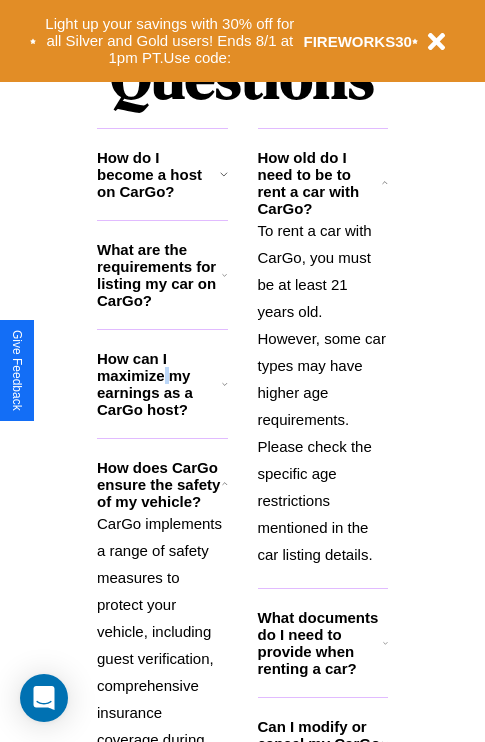scroll, scrollTop: 2613, scrollLeft: 0, axis: vertical 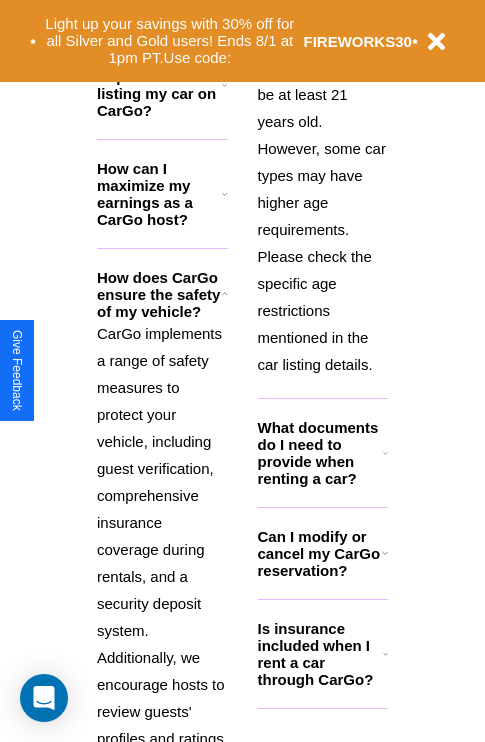 click on "Is insurance included when I rent a car through CarGo?" at bounding box center (320, 654) 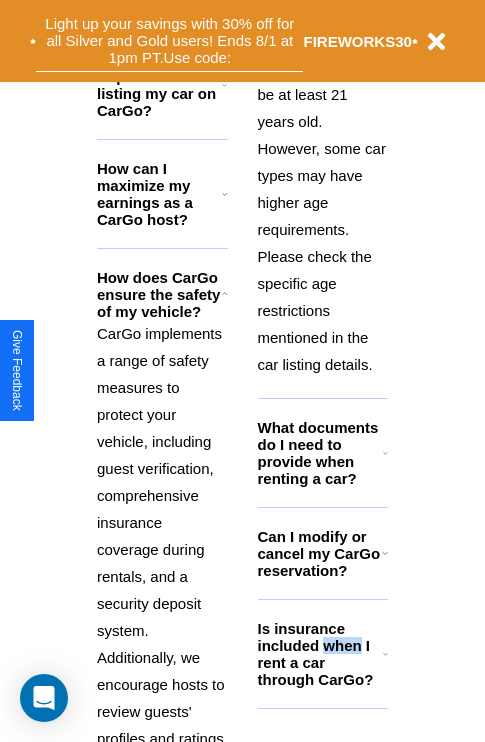 click on "Light up your savings with 30% off for all Silver and Gold users! Ends 8/1 at 1pm PT. Use code:" at bounding box center [169, 41] 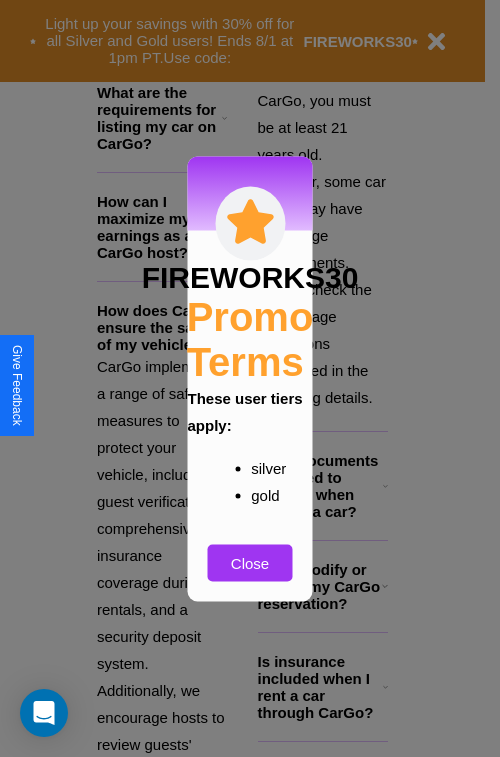 click at bounding box center (250, 378) 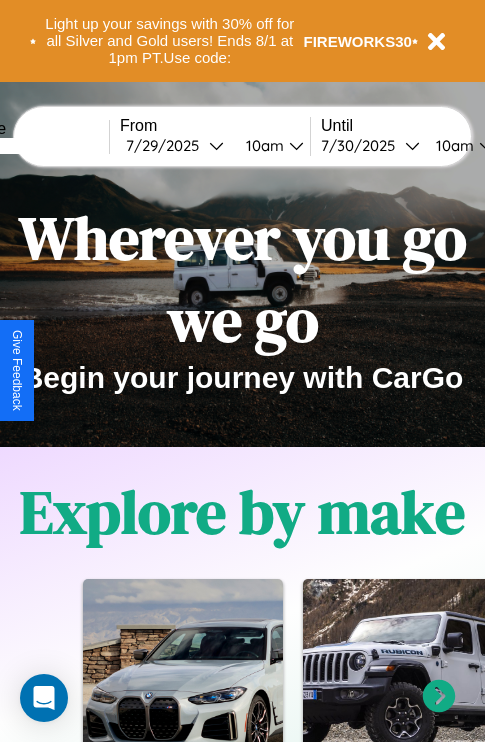 scroll, scrollTop: 0, scrollLeft: 0, axis: both 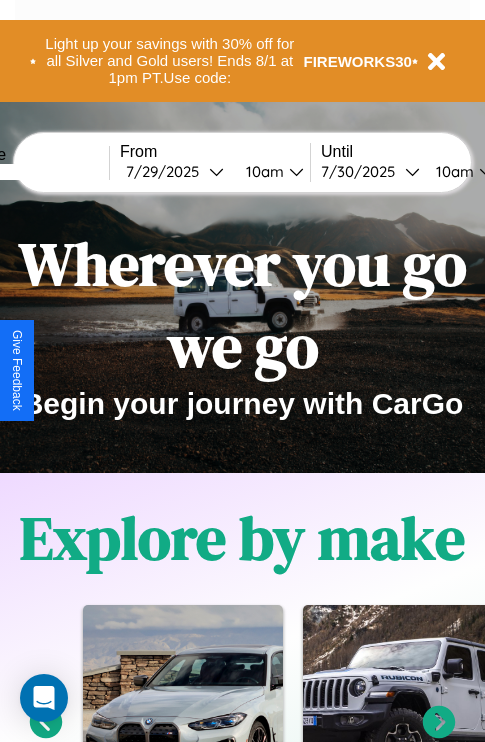 click at bounding box center (34, 172) 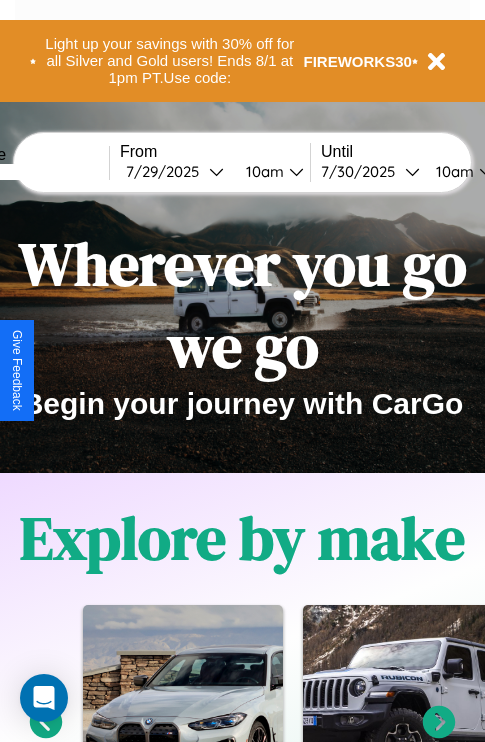 type on "******" 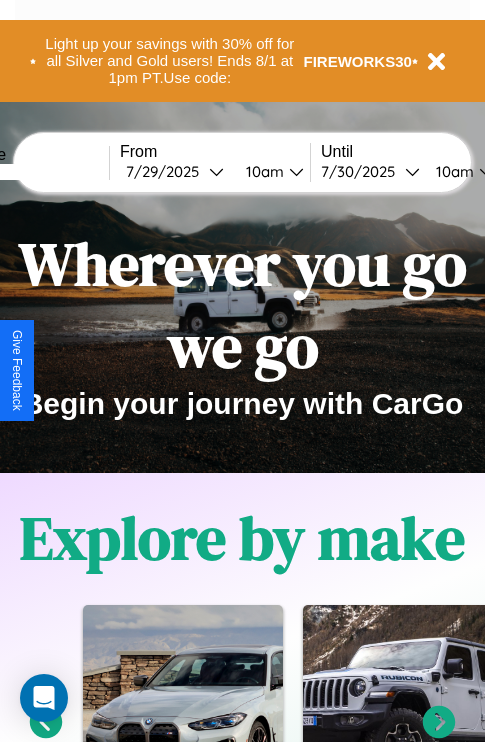 click on "7 / 29 / 2025" at bounding box center [167, 171] 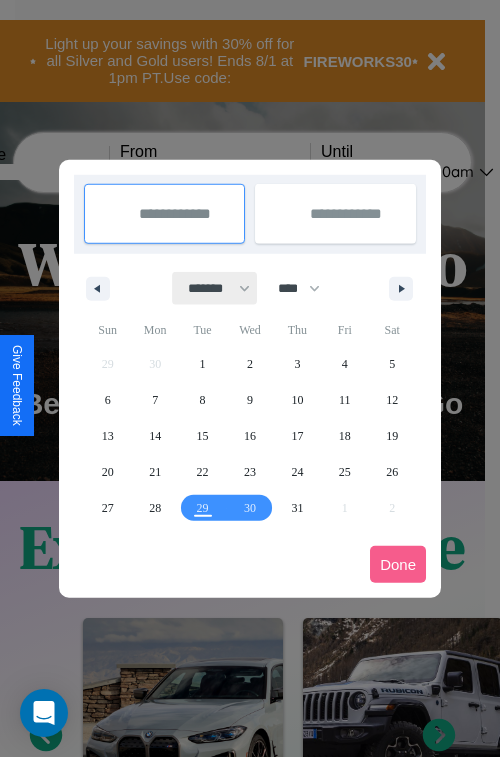 click on "******* ******** ***** ***** *** **** **** ****** ********* ******* ******** ********" at bounding box center [215, 288] 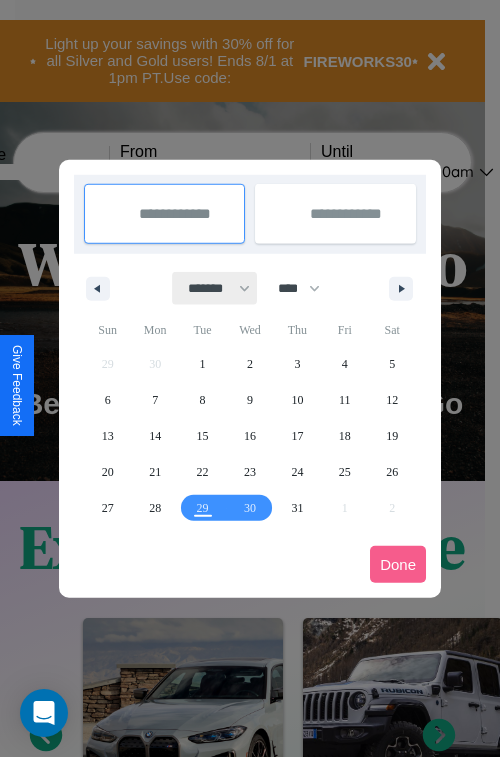 select on "*" 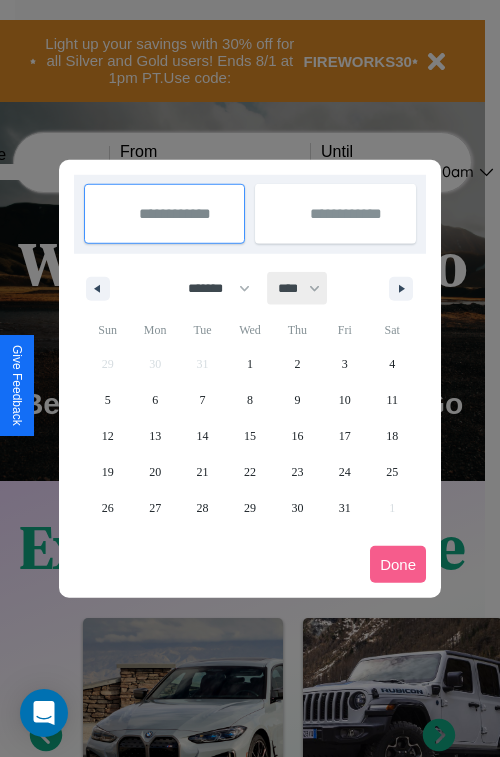 click on "**** **** **** **** **** **** **** **** **** **** **** **** **** **** **** **** **** **** **** **** **** **** **** **** **** **** **** **** **** **** **** **** **** **** **** **** **** **** **** **** **** **** **** **** **** **** **** **** **** **** **** **** **** **** **** **** **** **** **** **** **** **** **** **** **** **** **** **** **** **** **** **** **** **** **** **** **** **** **** **** **** **** **** **** **** **** **** **** **** **** **** **** **** **** **** **** **** **** **** **** **** **** **** **** **** **** **** **** **** **** **** **** **** **** **** **** **** **** **** **** ****" at bounding box center [298, 288] 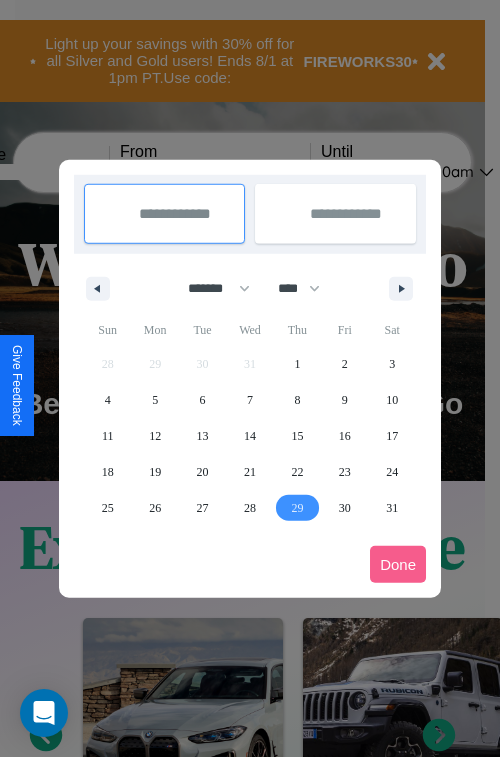 click on "29" at bounding box center (297, 508) 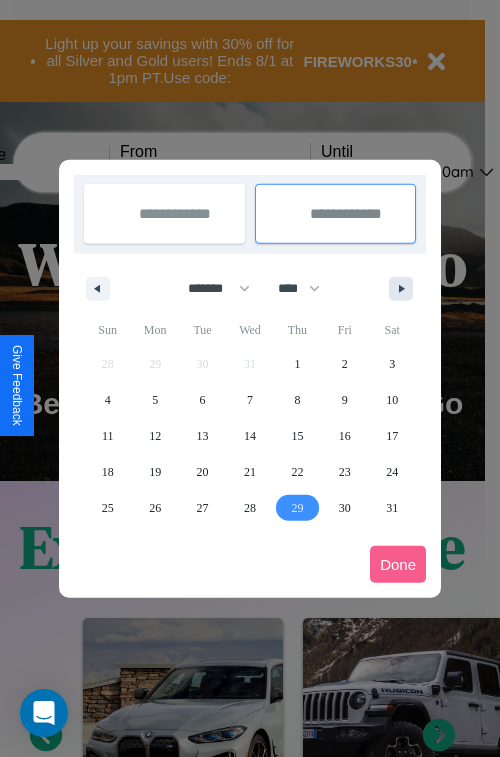click at bounding box center [405, 289] 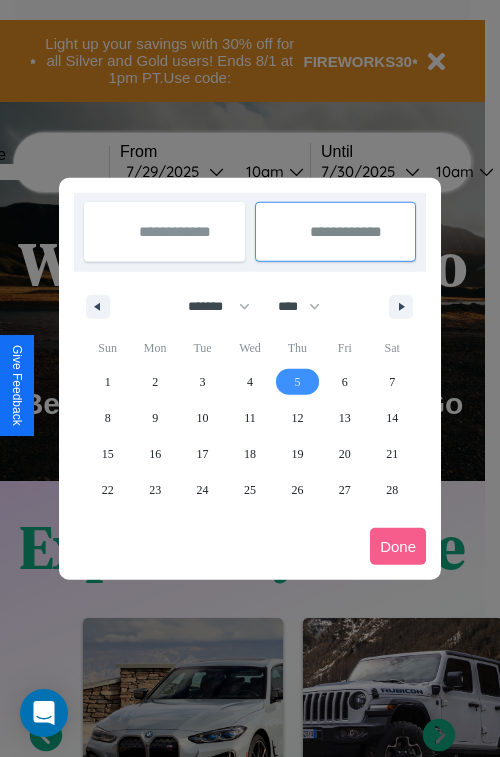 click on "5" at bounding box center (297, 382) 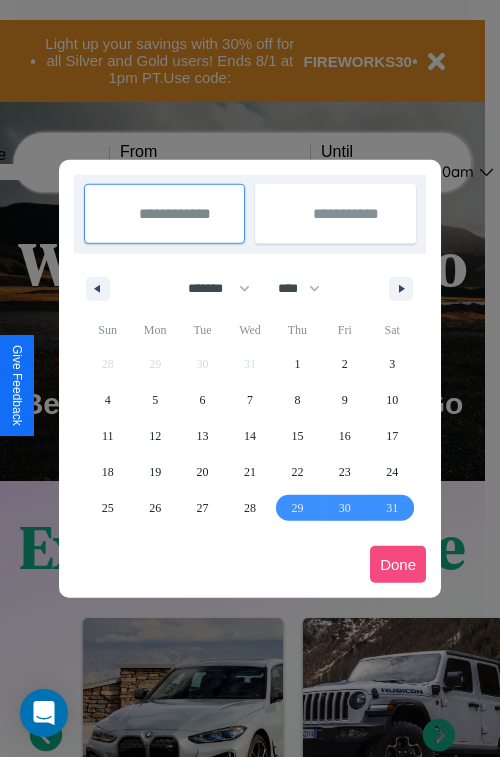 click on "Done" at bounding box center [398, 564] 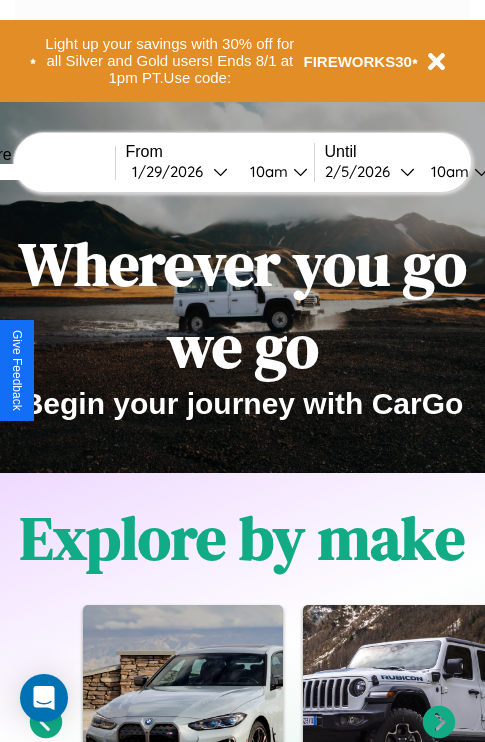 scroll, scrollTop: 0, scrollLeft: 71, axis: horizontal 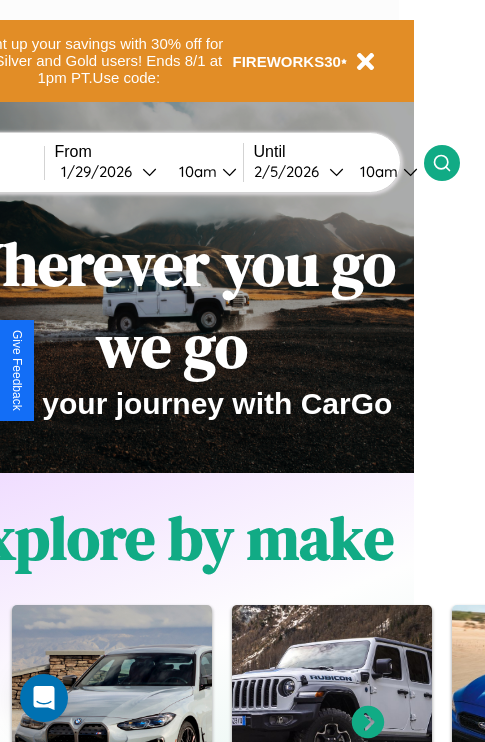 click 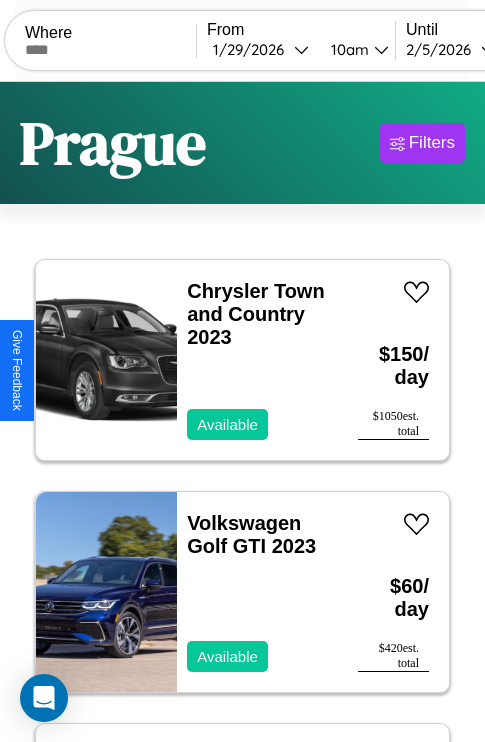 scroll, scrollTop: 66, scrollLeft: 0, axis: vertical 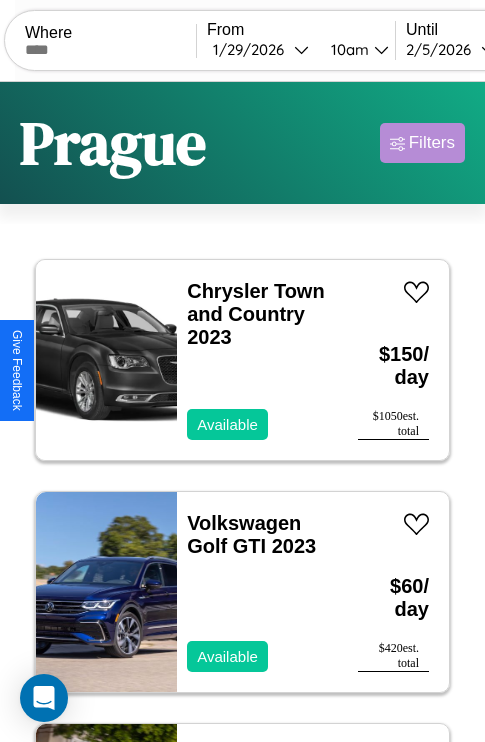click on "Filters" at bounding box center (432, 143) 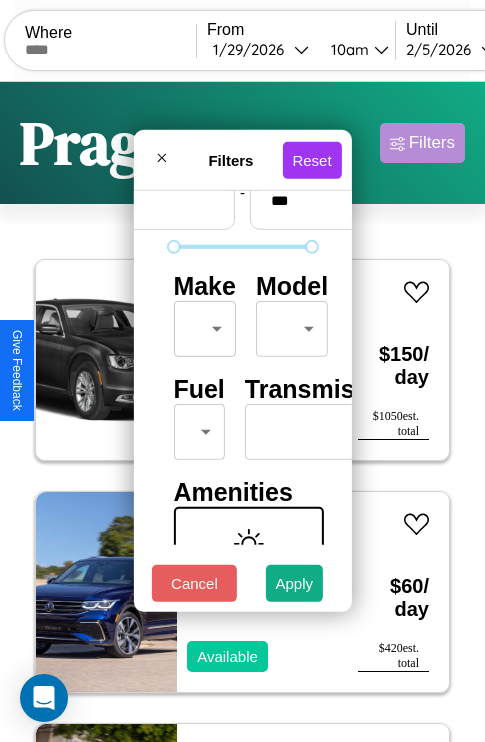 scroll, scrollTop: 162, scrollLeft: 0, axis: vertical 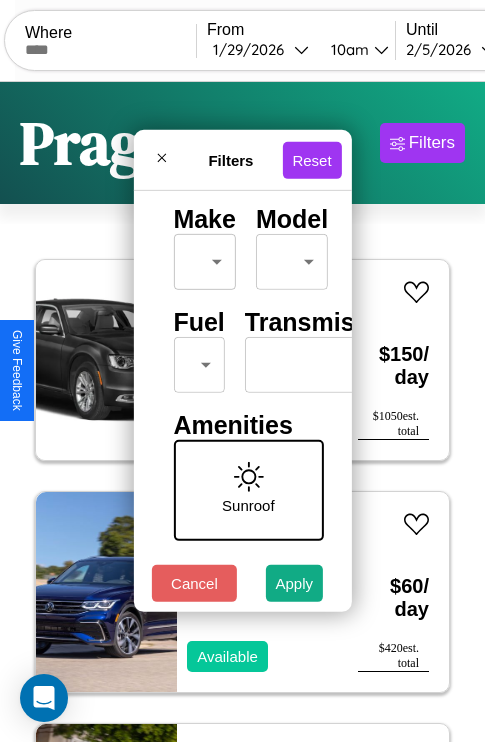 click on "CarGo Where From 1 / [DATE] [TIME] Until 2 / [DATE] [TIME] Become a Host Login Sign Up [CITY] Filters 26 cars in this area These cars can be picked up in this city. Chrysler Town and Country 2023 Available $ 150 / day $ 1050 est. total Volkswagen Golf GTI 2023 Available $ 60 / day $ 420 est. total Nissan ARIYA 2014 Available $ 110 / day $ 770 est. total Jaguar XF 2024 Available $ 150 / day $ 1050 est. total Chevrolet Caprice 2021 Available $ 170 / day $ 1190 est. total Jeep CJ-8 Scrambler 2019 Available $ 200 / day $ 1400 est. total Chrysler 300C 2014 Available $ 100 / day $ 700 est. total Volkswagen Phaeton 2022 Available $ 190 / day $ 1330 est. total Dodge Mirada 2021 Available $ 60 / day $ 420 est. total Buick Verano 2020 Available $ 80 / day $ 560 est. total Mazda Mazda6 2018 Available $ 130 / day $ 910 est. total Kia EV6 2023 Available $ 40 / day $ 280 est. total Honda VFR800A 2014 Available $ 80 / day $ 560 est. total Lexus" at bounding box center [242, 412] 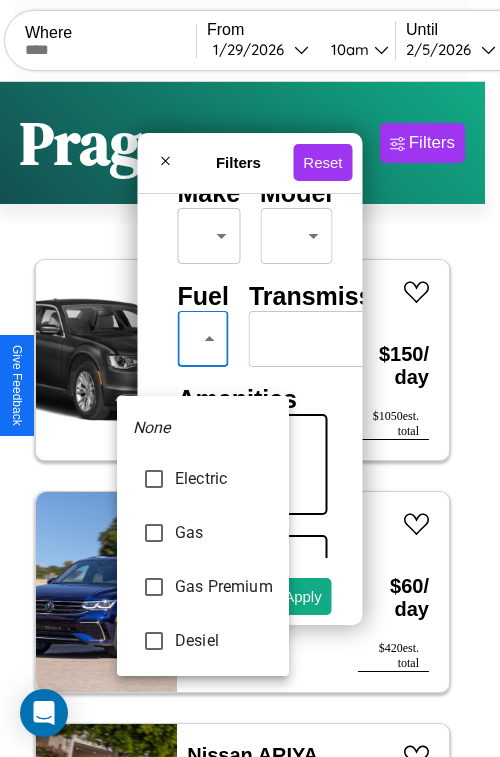 type on "***" 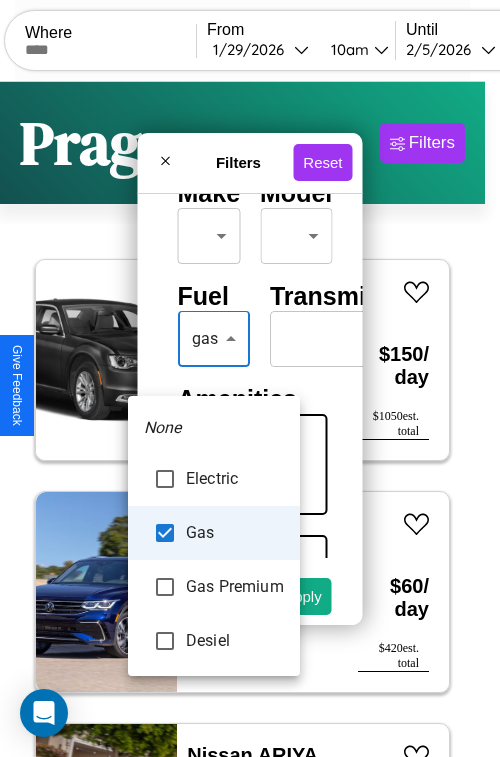 click at bounding box center (250, 378) 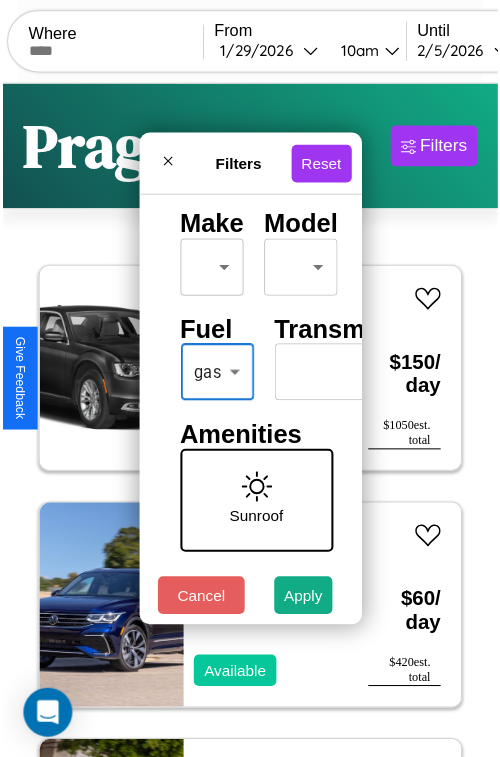 scroll, scrollTop: 59, scrollLeft: 0, axis: vertical 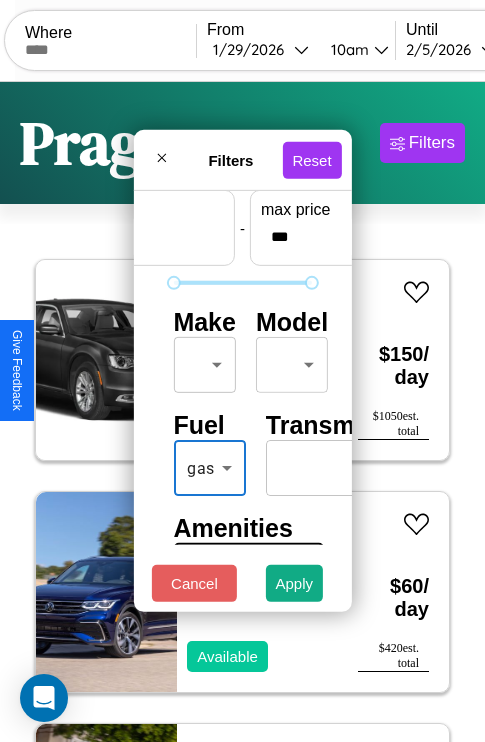 click on "CarGo Where From 1 / [DATE] [TIME] Until 2 / [DATE] [TIME] Become a Host Login Sign Up [CITY] Filters 26 cars in this area These cars can be picked up in this city. Chrysler Town and Country 2023 Available $ 150 / day $ 1050 est. total Volkswagen Golf GTI 2023 Available $ 60 / day $ 420 est. total Nissan ARIYA 2014 Available $ 110 / day $ 770 est. total Jaguar XF 2024 Available $ 150 / day $ 1050 est. total Chevrolet Caprice 2021 Available $ 170 / day $ 1190 est. total Jeep CJ-8 Scrambler 2019 Available $ 200 / day $ 1400 est. total Chrysler 300C 2014 Available $ 100 / day $ 700 est. total Volkswagen Phaeton 2022 Available $ 190 / day $ 1330 est. total Dodge Mirada 2021 Available $ 60 / day $ 420 est. total Buick Verano 2020 Available $ 80 / day $ 560 est. total Mazda Mazda6 2018 Available $ 130 / day $ 910 est. total Kia EV6 2023 Available $ 40 / day $ 280 est. total Honda VFR800A 2014 Available $ 80 / day $ 560 est. total Lexus" at bounding box center (242, 412) 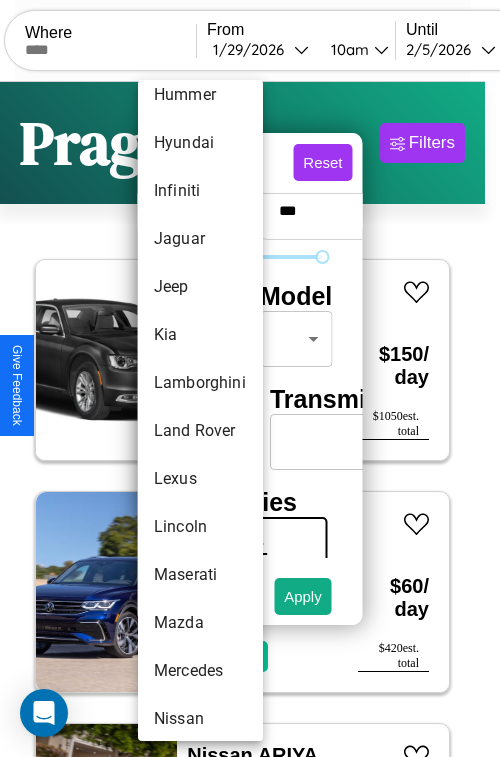 scroll, scrollTop: 854, scrollLeft: 0, axis: vertical 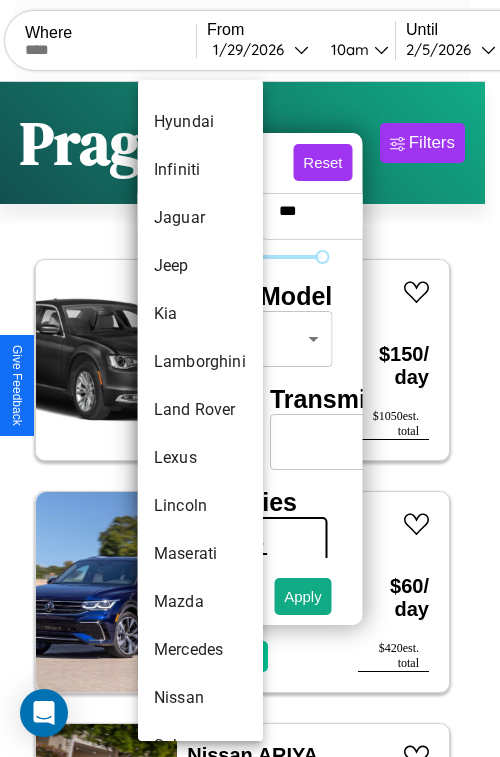 click on "Land Rover" at bounding box center [200, 410] 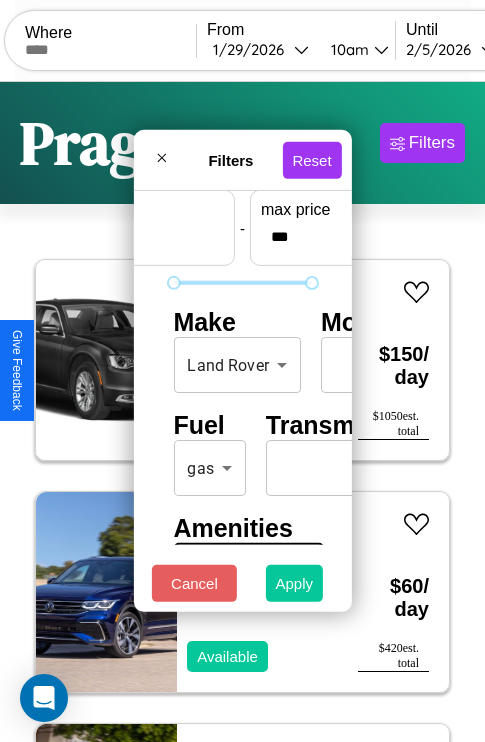 click on "Apply" at bounding box center [295, 583] 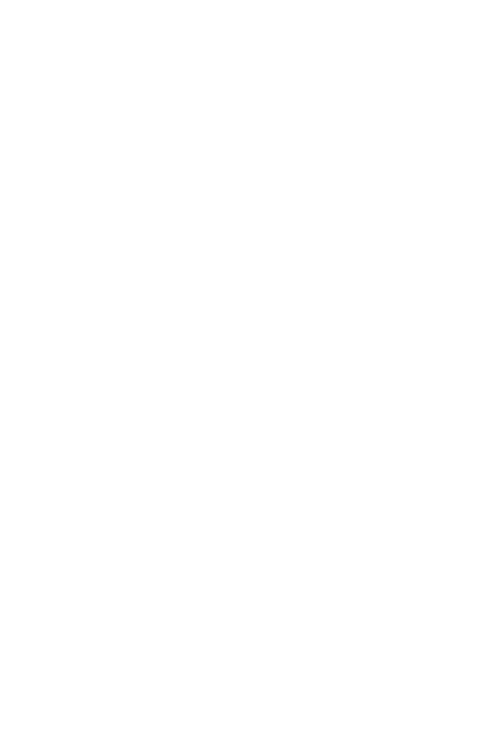 scroll, scrollTop: 0, scrollLeft: 0, axis: both 